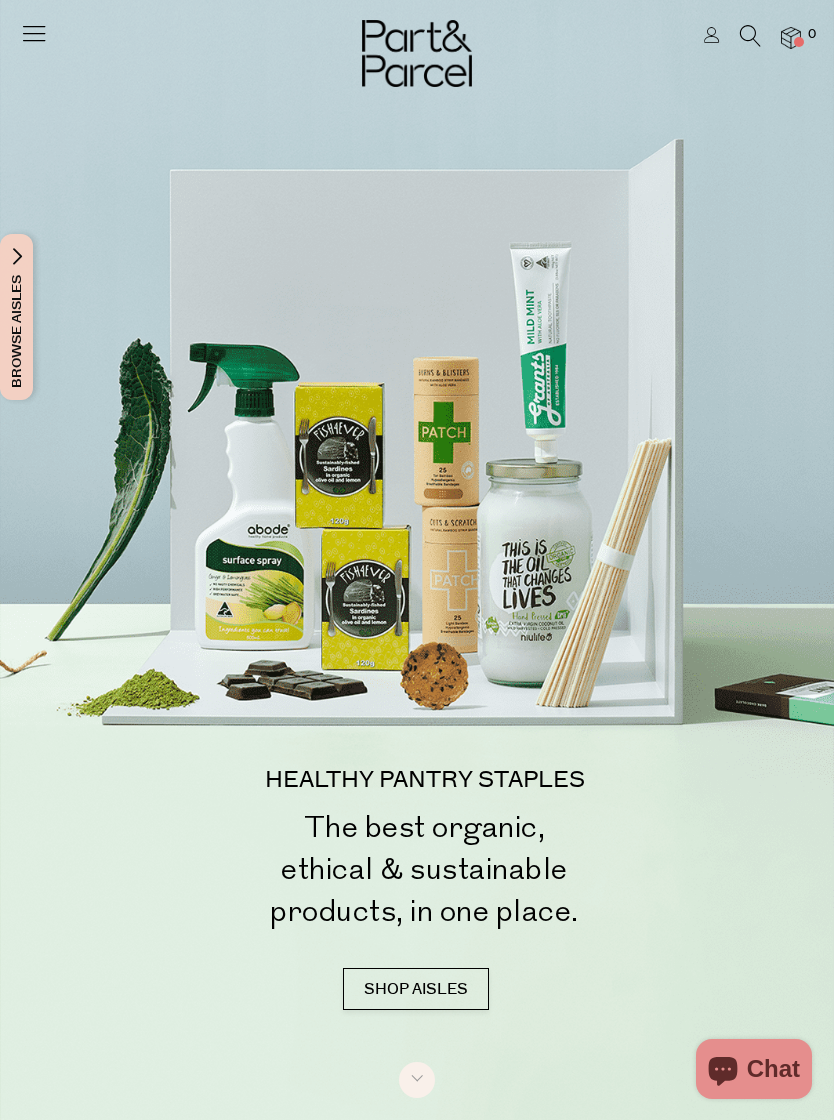 scroll, scrollTop: 0, scrollLeft: 0, axis: both 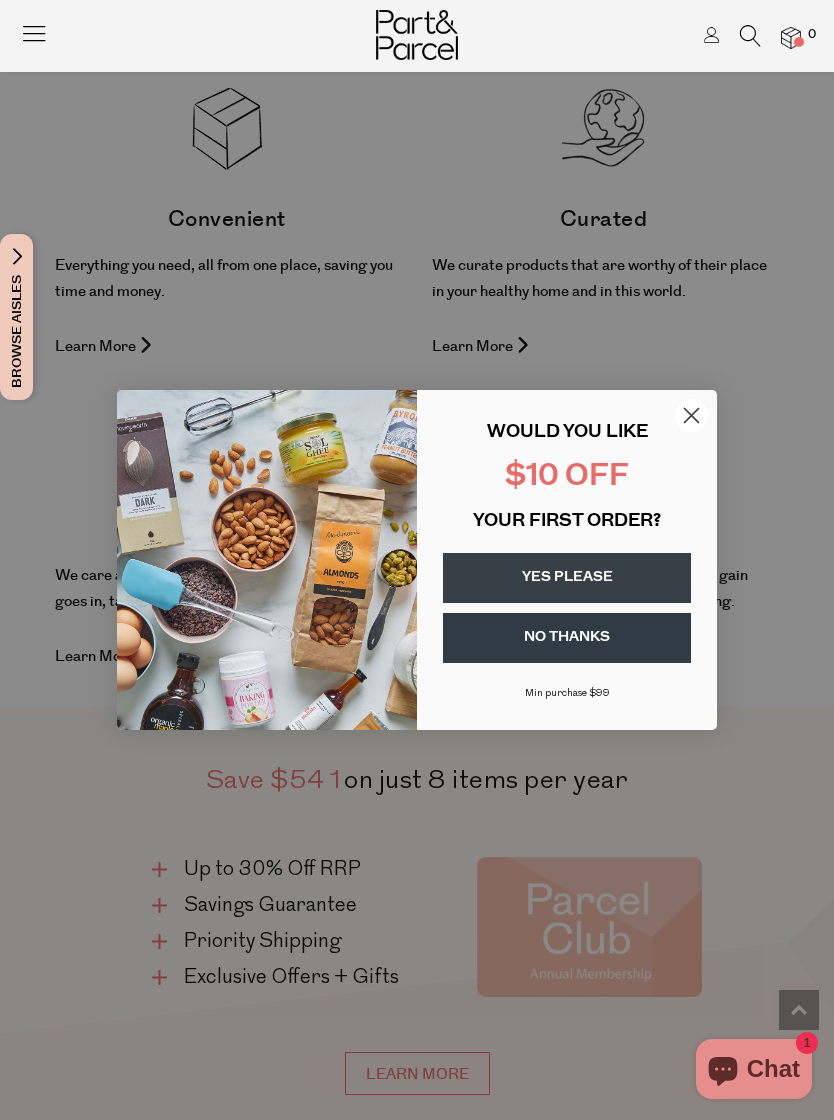 click 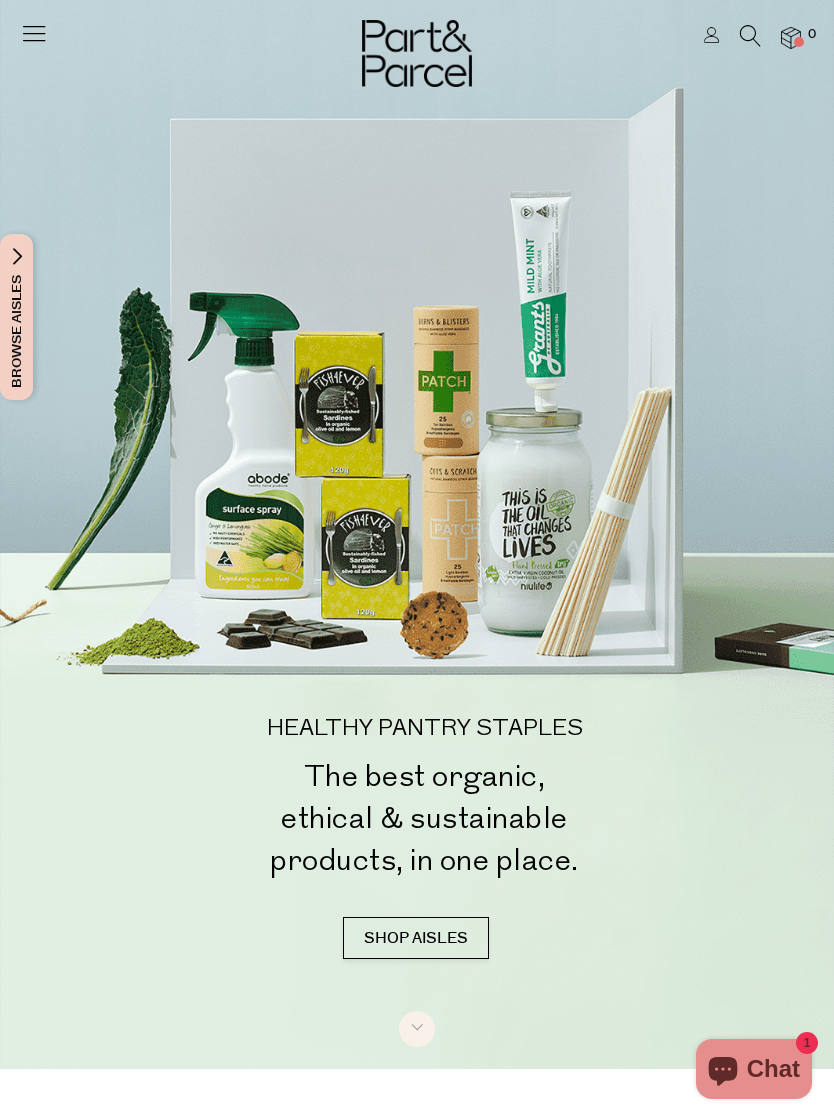 scroll, scrollTop: 0, scrollLeft: 0, axis: both 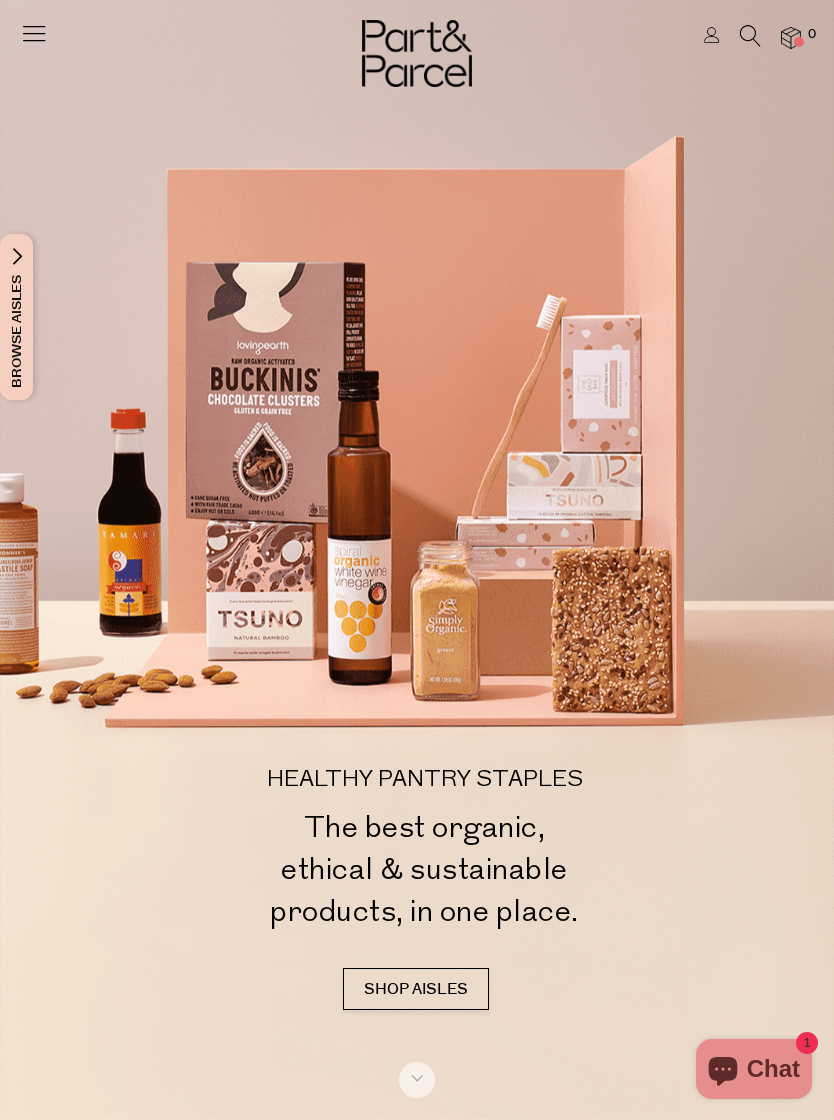 click at bounding box center (34, 33) 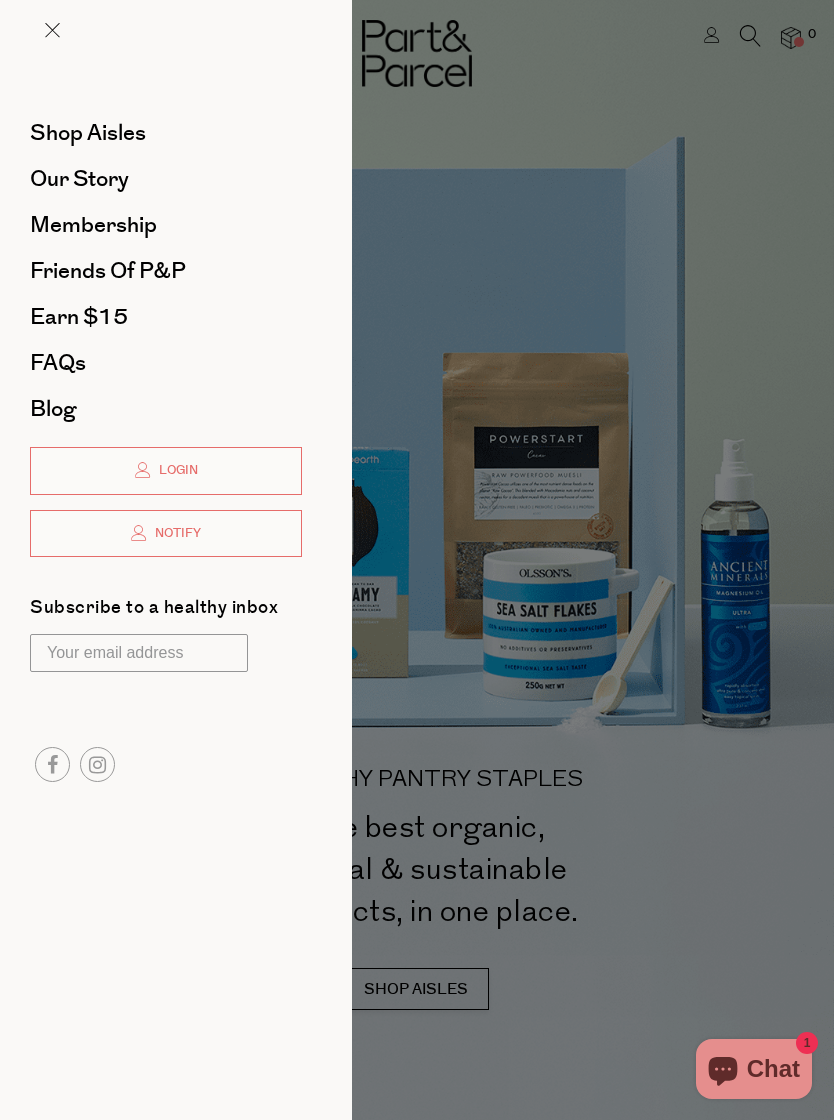 click on "Shop Aisles" at bounding box center (88, 133) 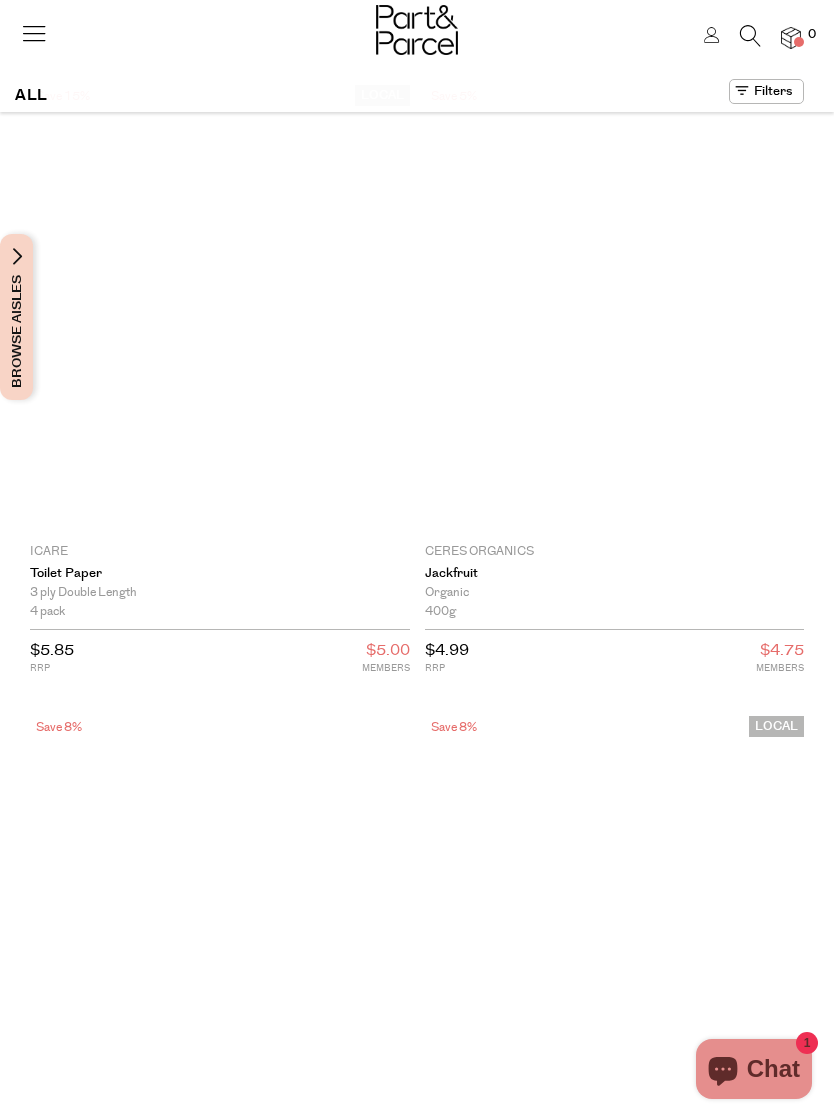 scroll, scrollTop: 0, scrollLeft: 0, axis: both 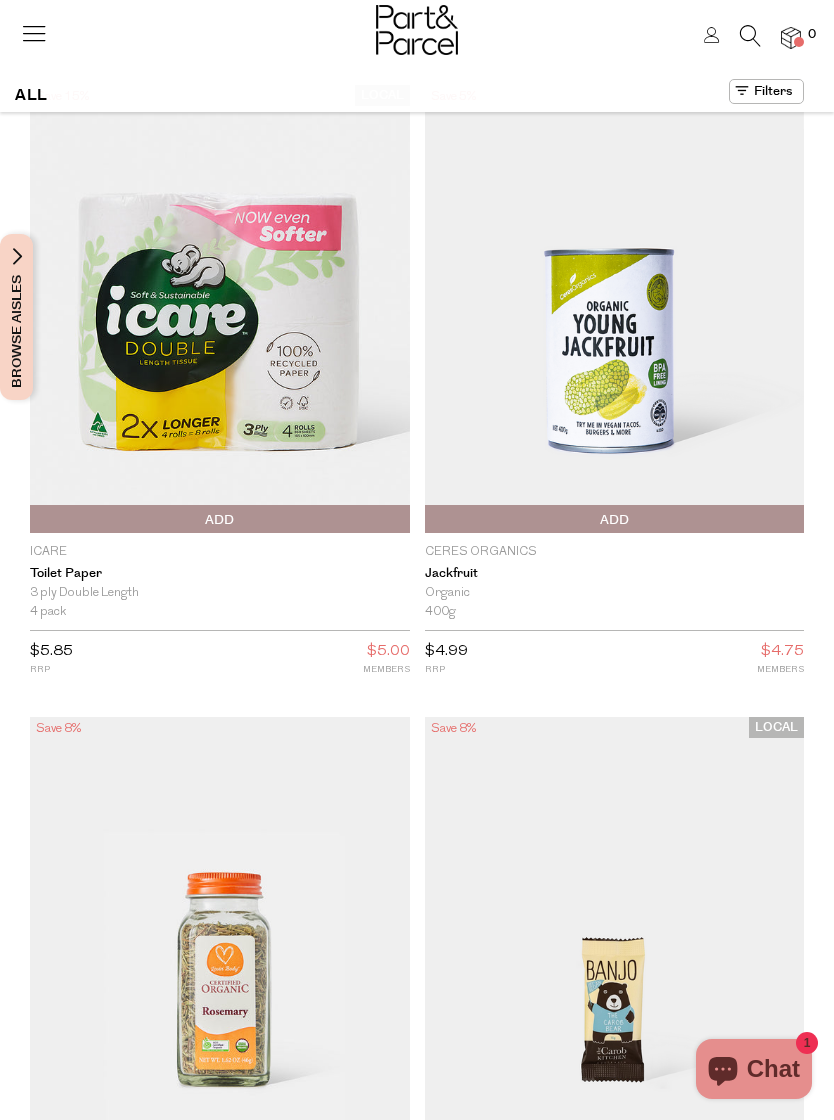 click on "Browse Aisles" at bounding box center [17, 317] 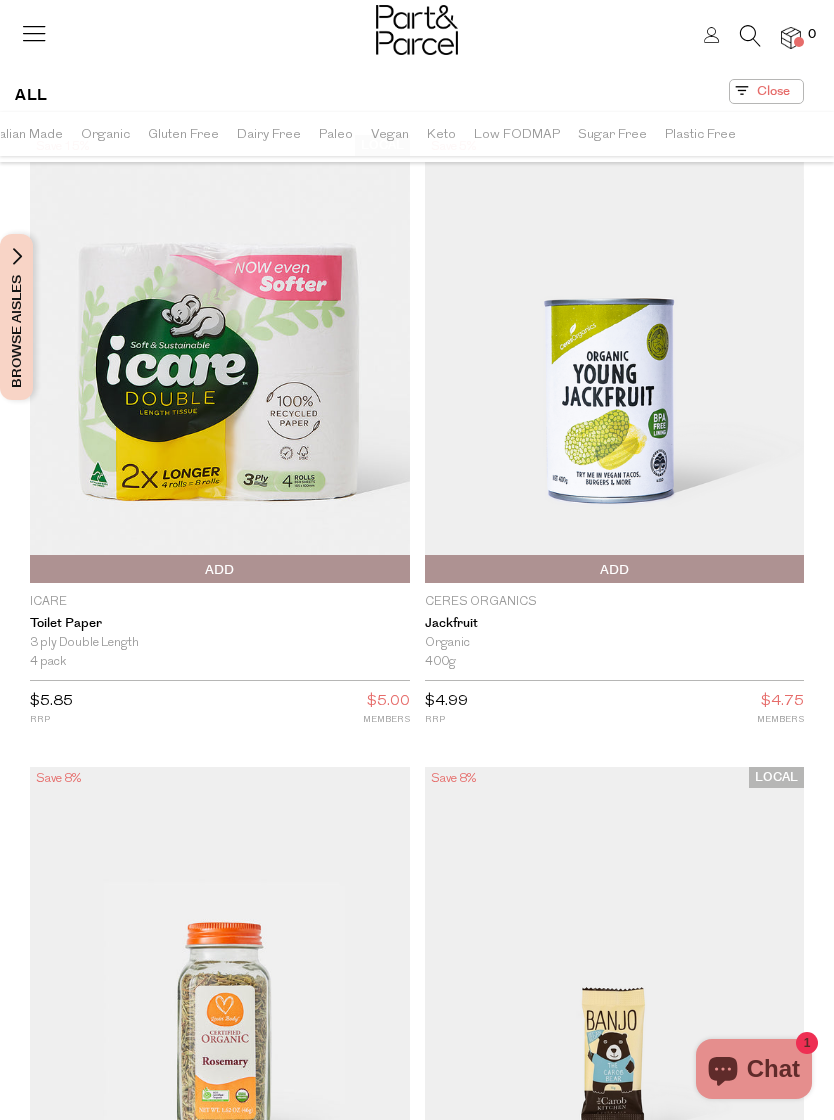 scroll, scrollTop: 0, scrollLeft: 63, axis: horizontal 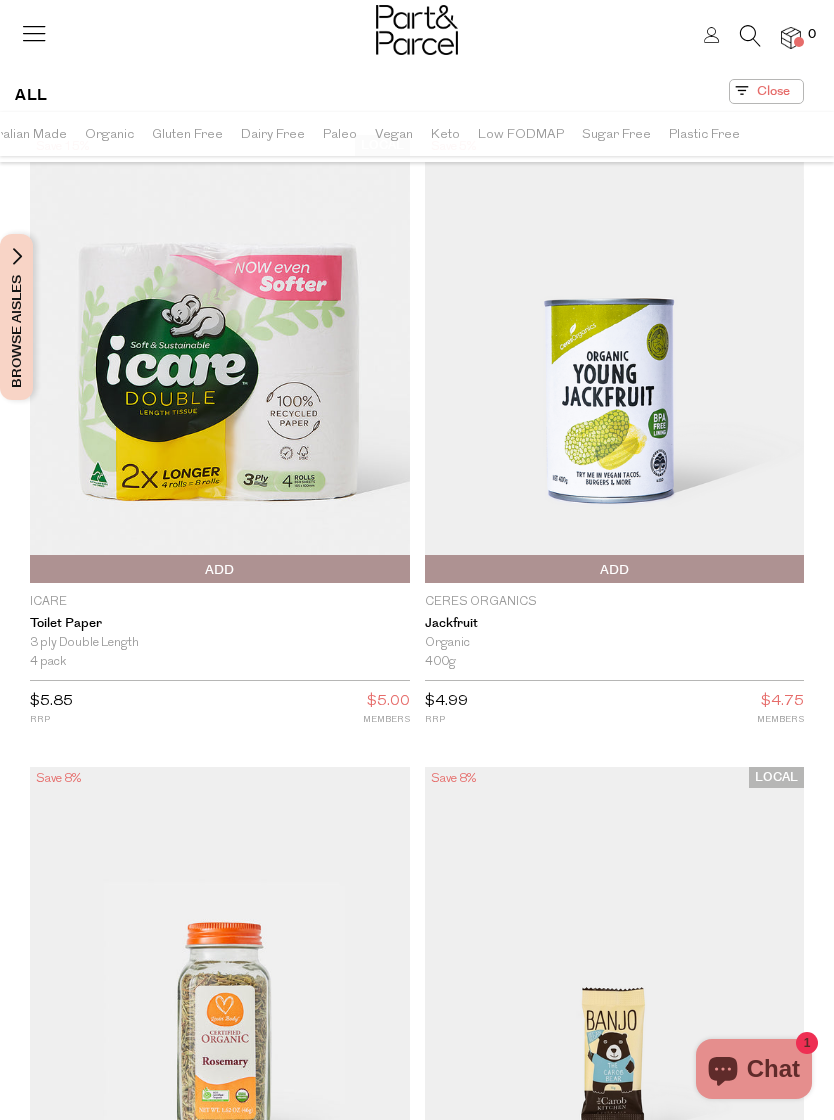 click on "Plastic Free" at bounding box center (704, 134) 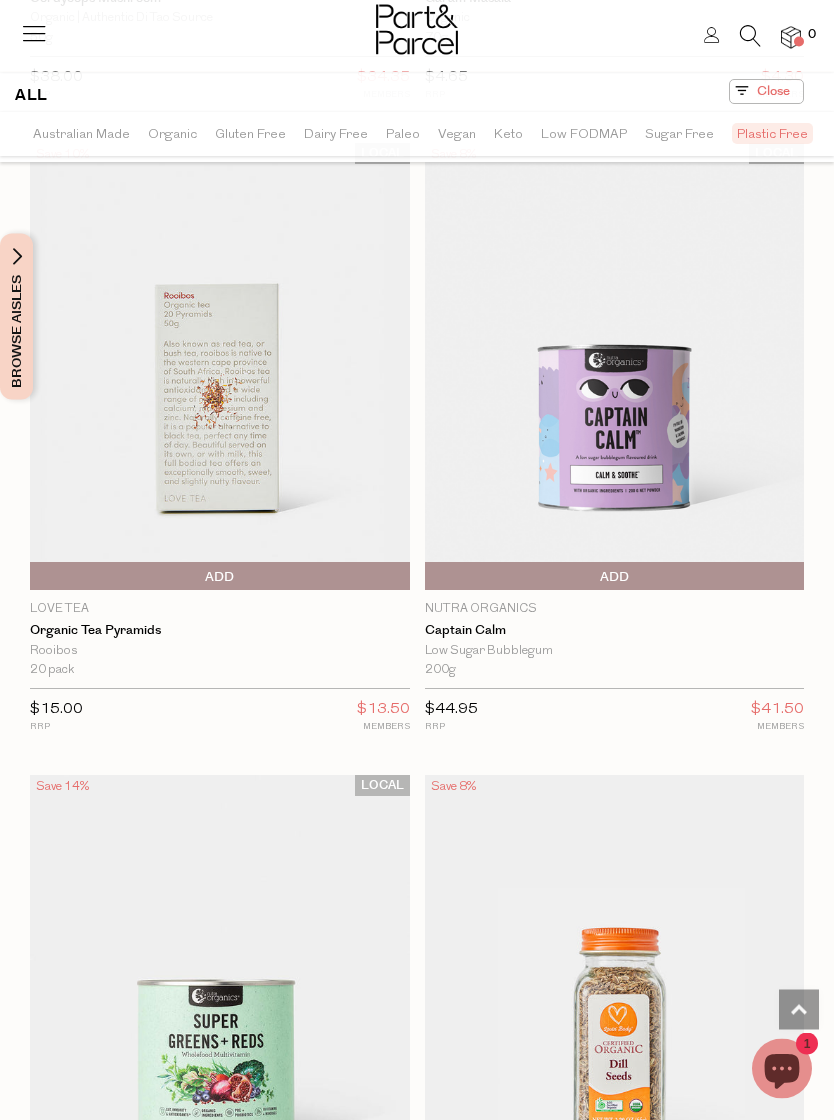 scroll, scrollTop: 13266, scrollLeft: 0, axis: vertical 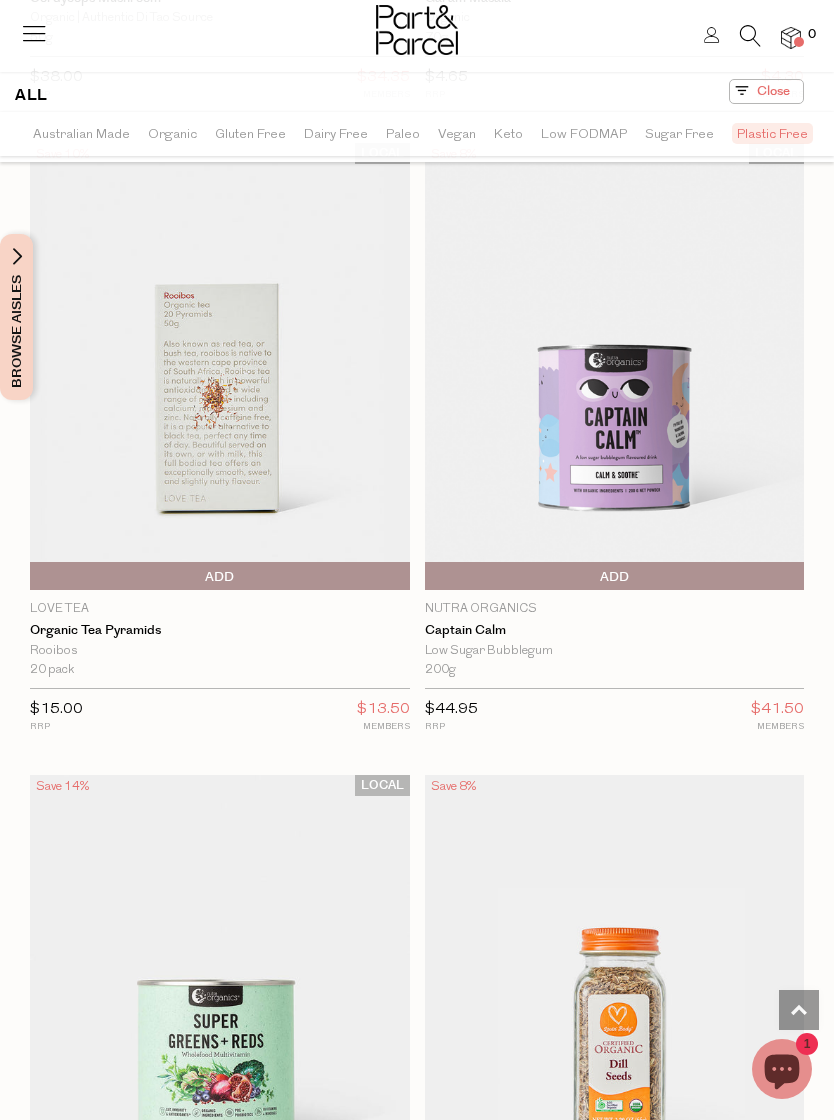 click at bounding box center (615, 367) 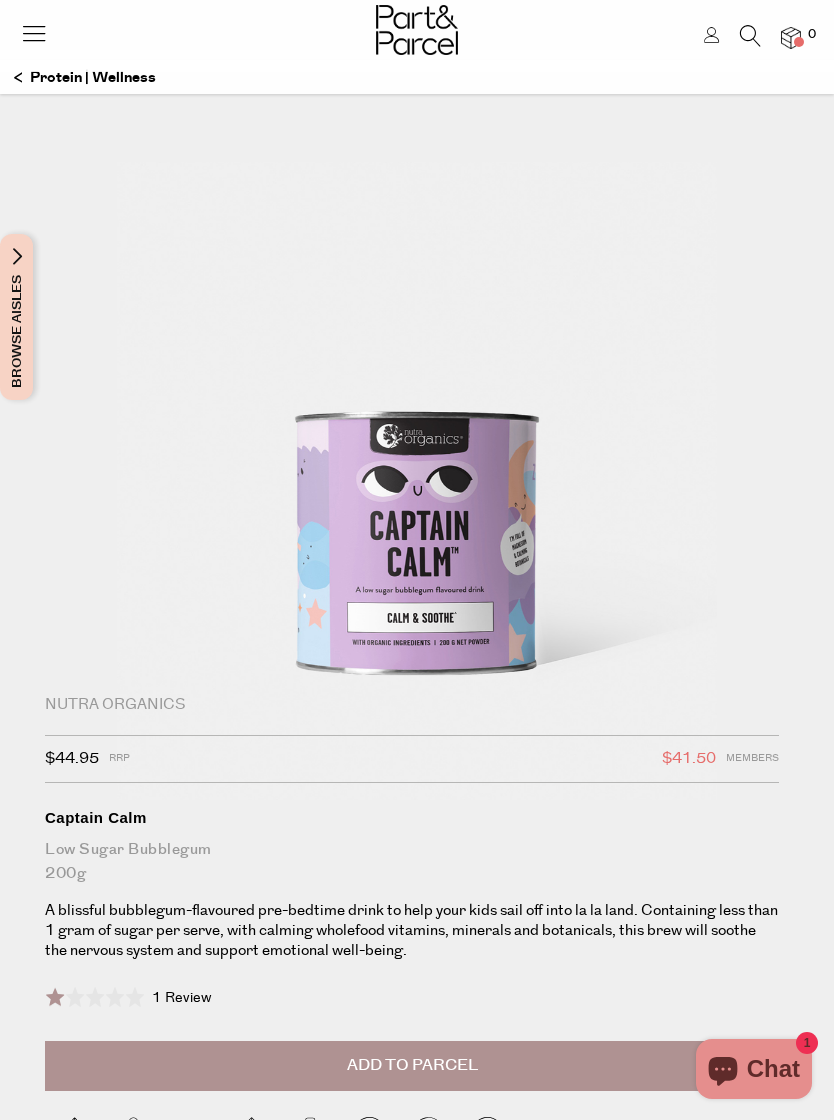 scroll, scrollTop: 0, scrollLeft: 0, axis: both 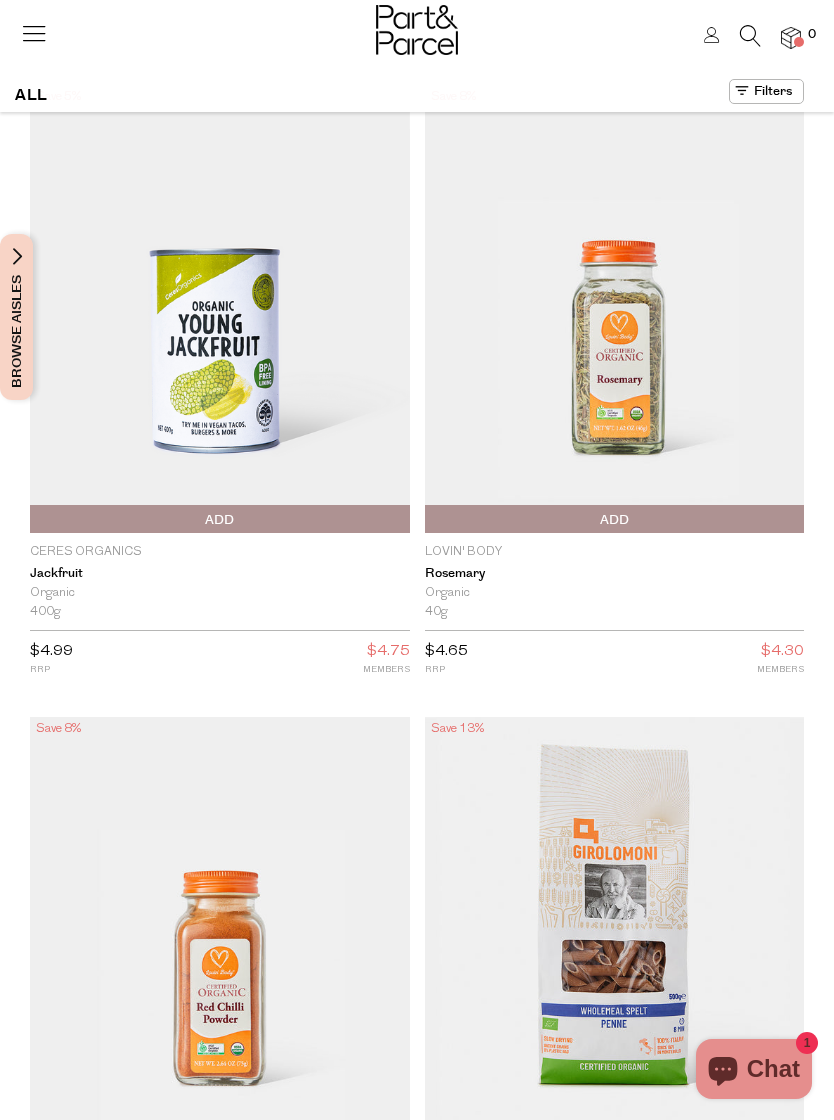 click on "ALL" at bounding box center (31, 95) 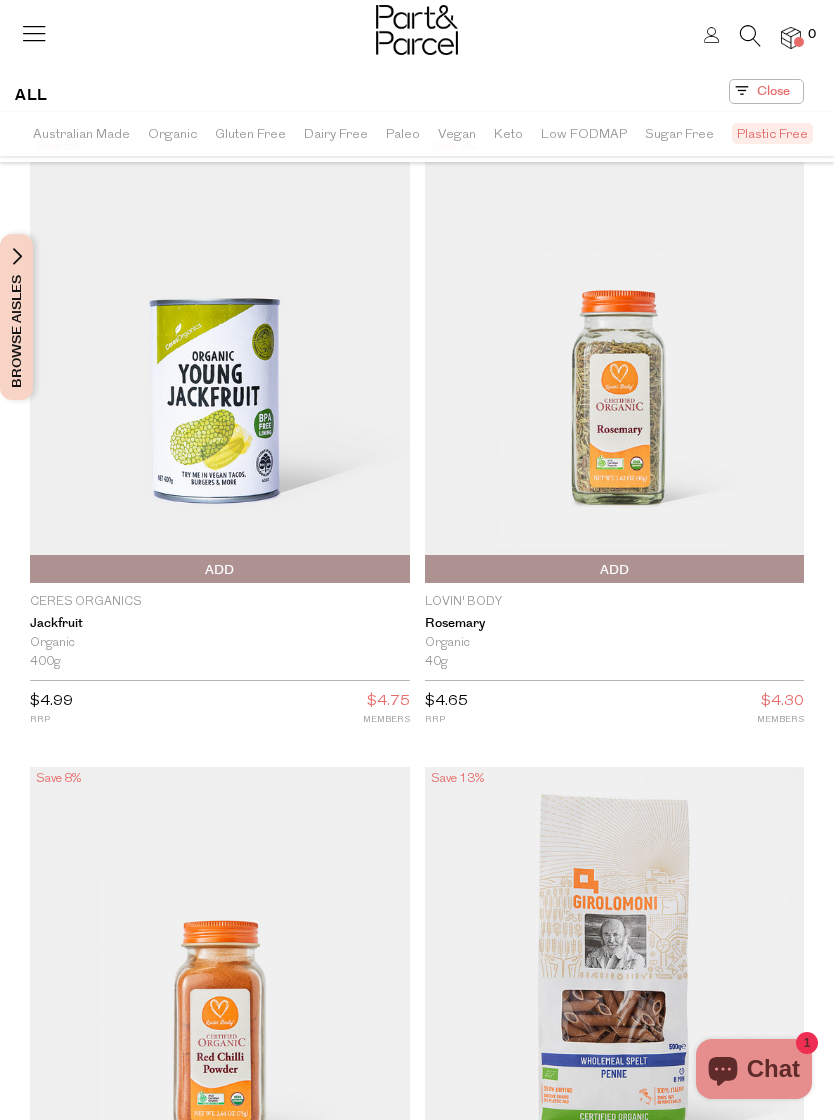 scroll, scrollTop: 0, scrollLeft: 0, axis: both 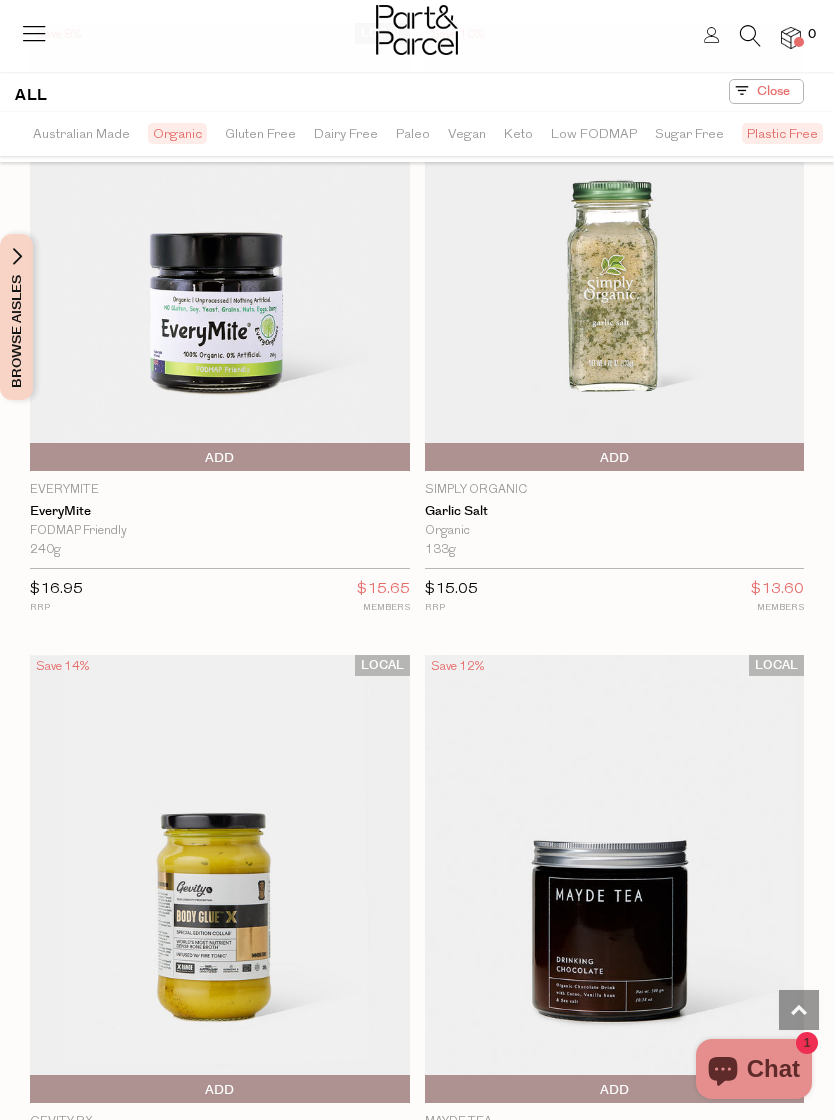 click at bounding box center (220, 247) 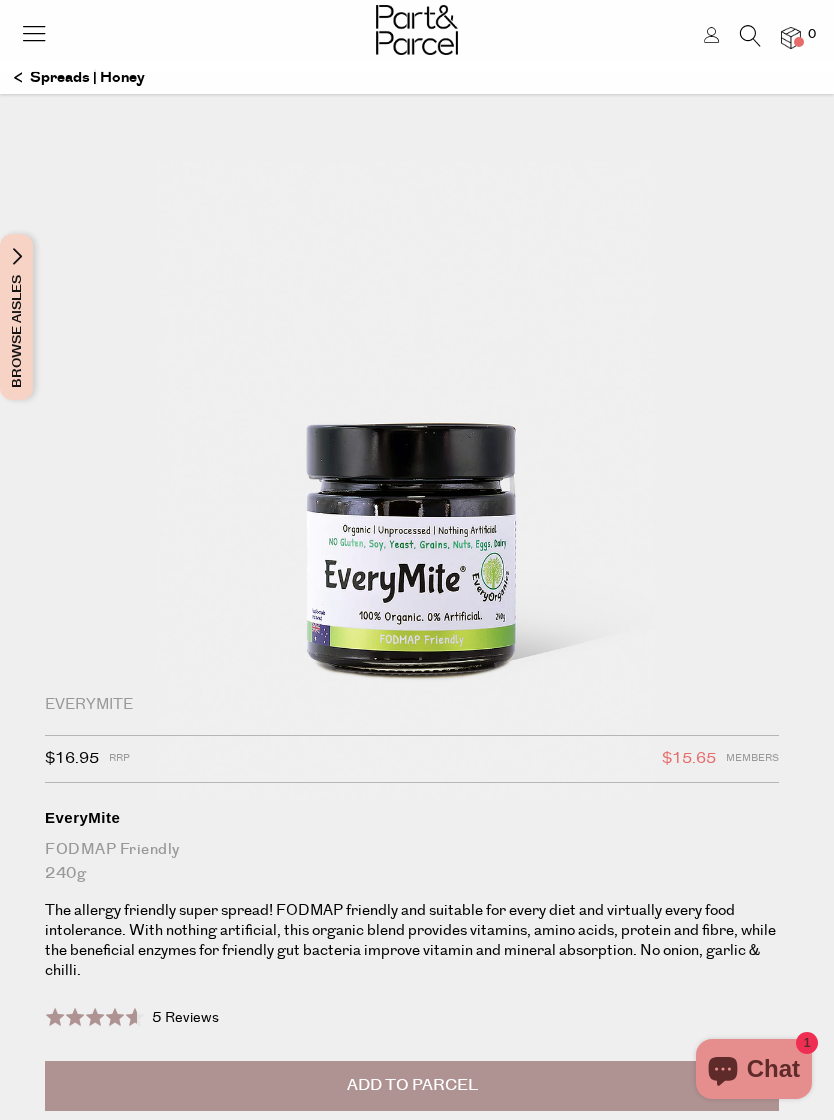 scroll, scrollTop: 0, scrollLeft: 0, axis: both 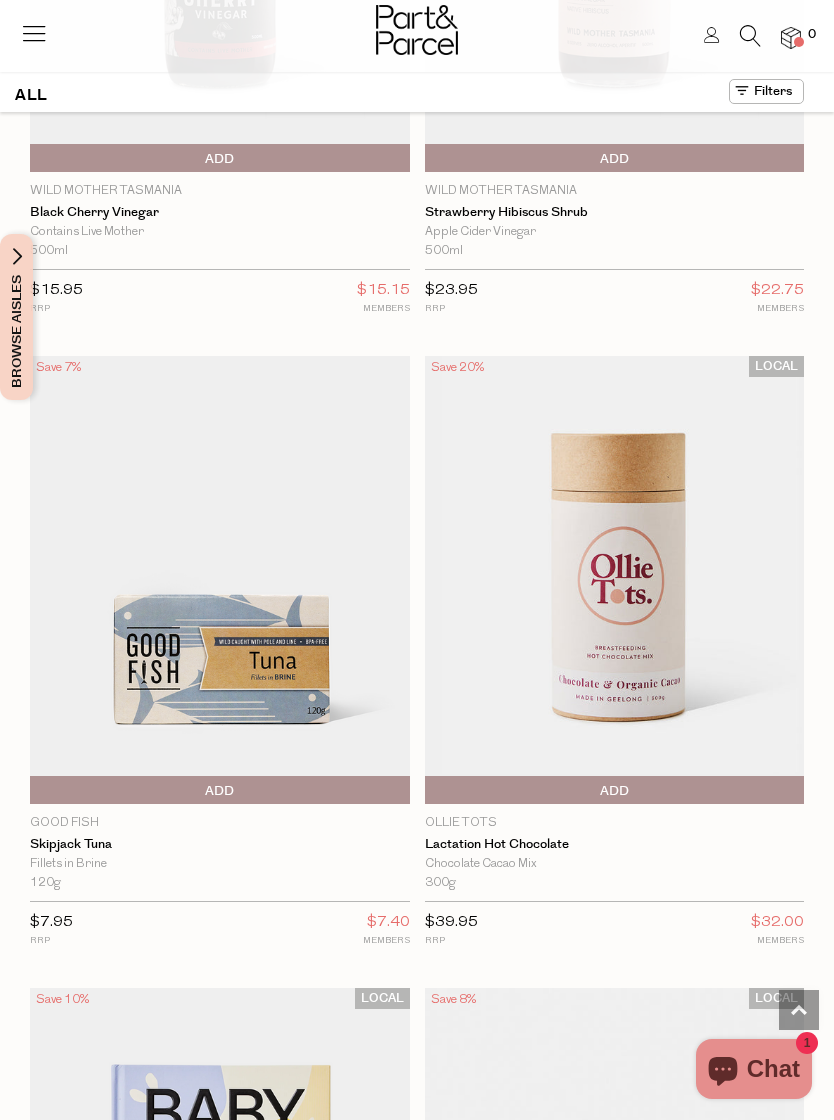 click at bounding box center (615, 1212) 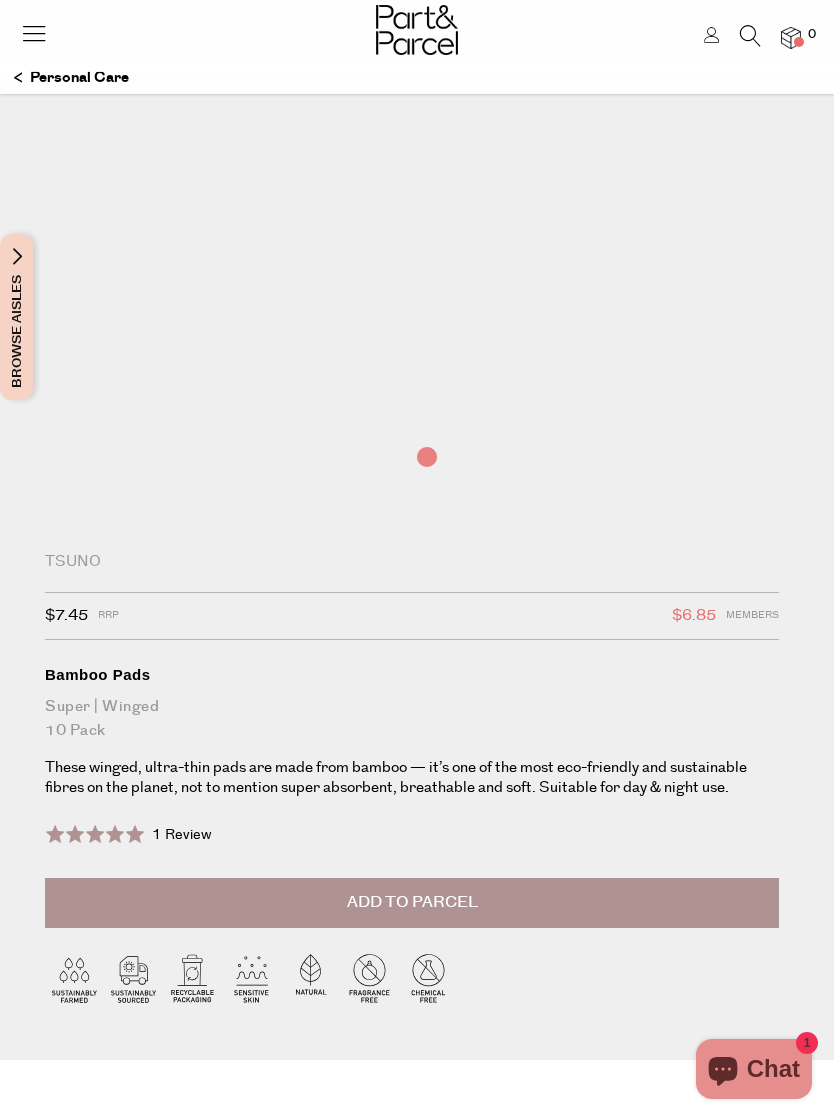 scroll, scrollTop: 0, scrollLeft: 0, axis: both 